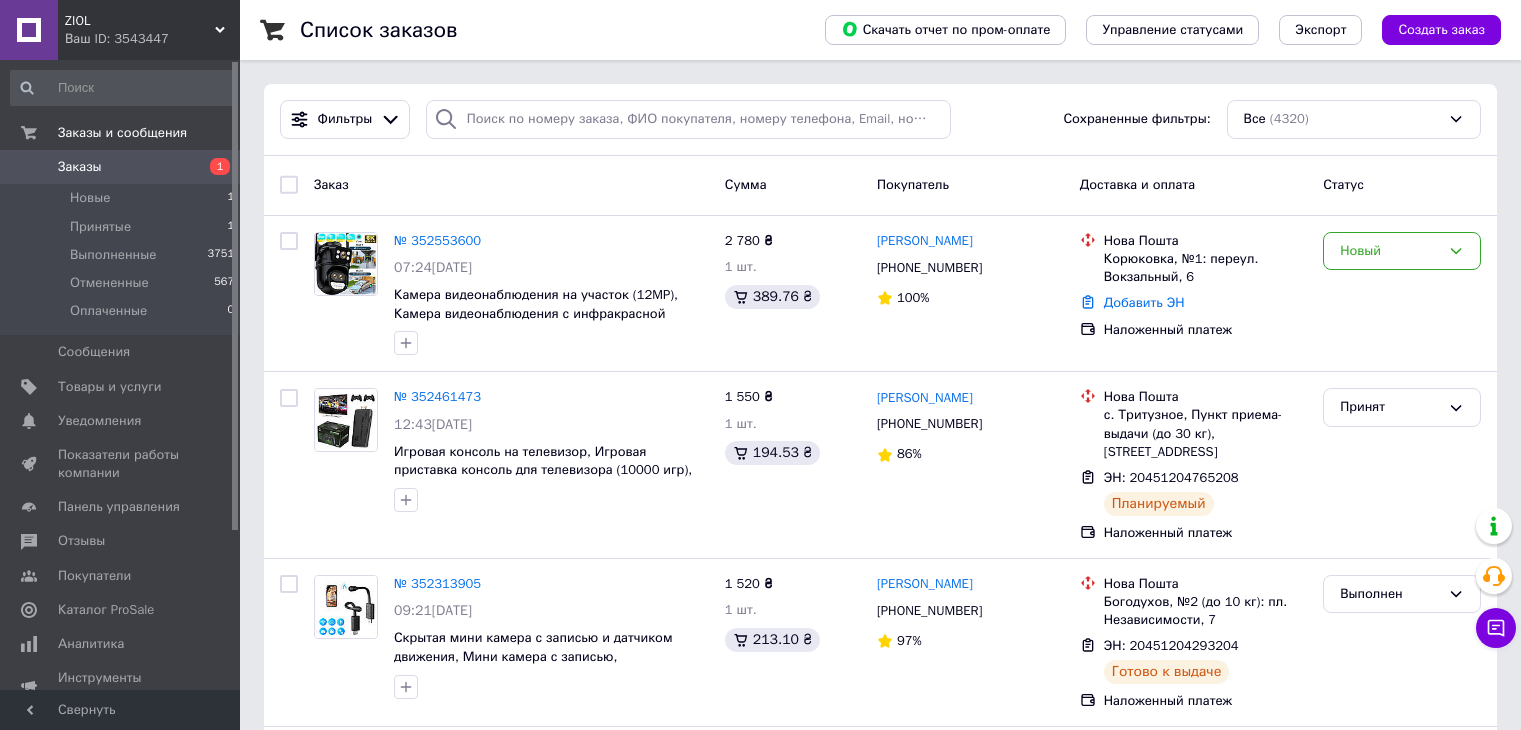 scroll, scrollTop: 0, scrollLeft: 0, axis: both 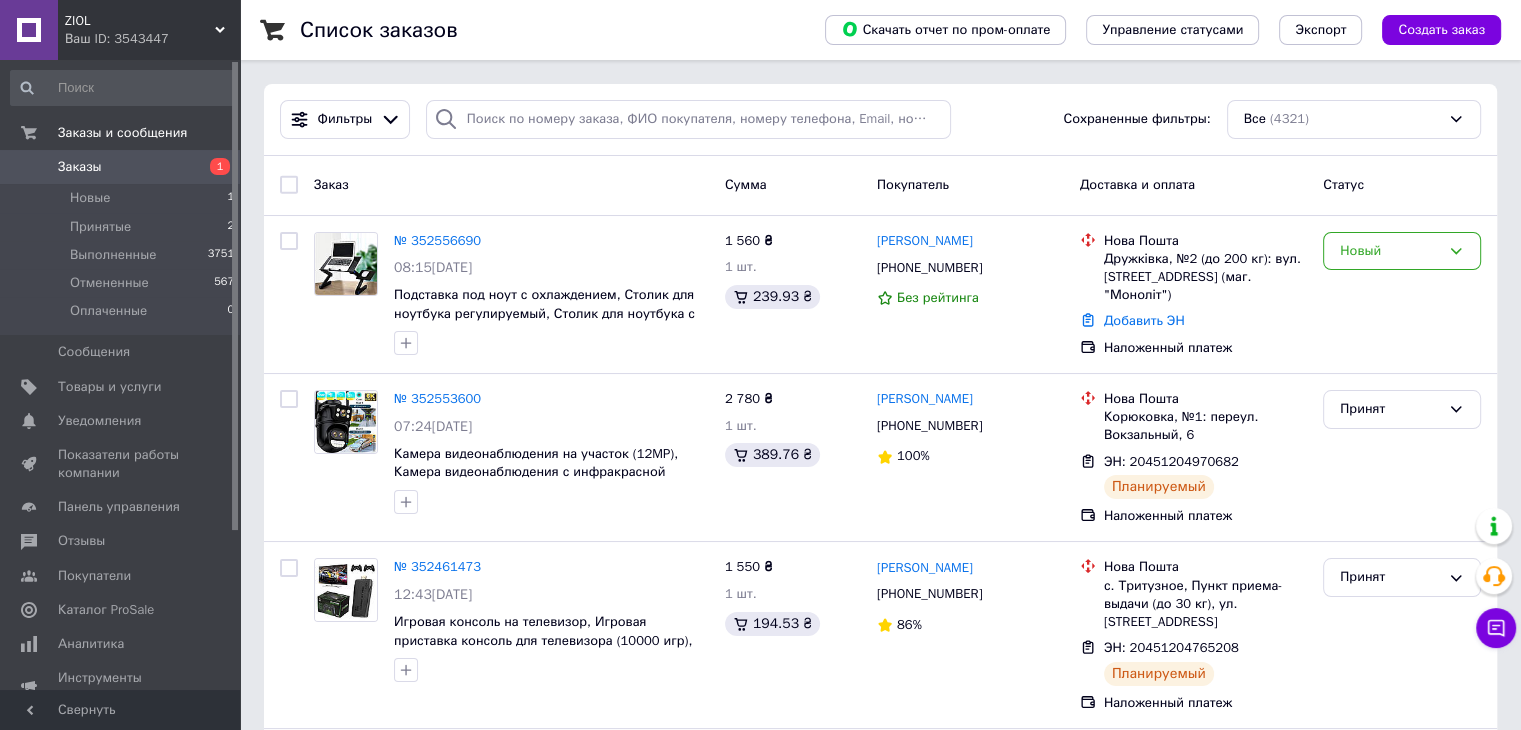 drag, startPoint x: 1431, startPoint y: 176, endPoint x: 1287, endPoint y: 192, distance: 144.88617 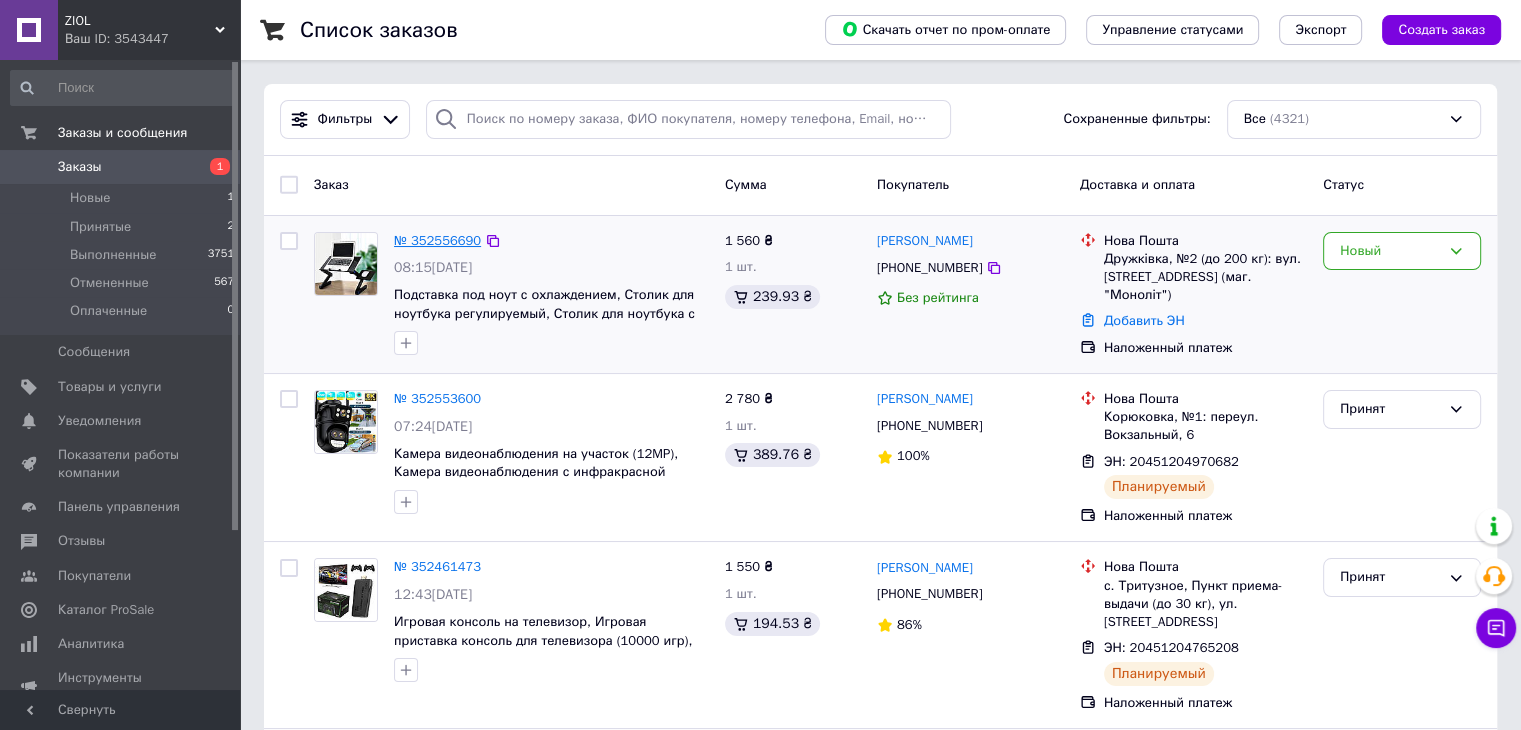 click on "№ 352556690" at bounding box center [437, 240] 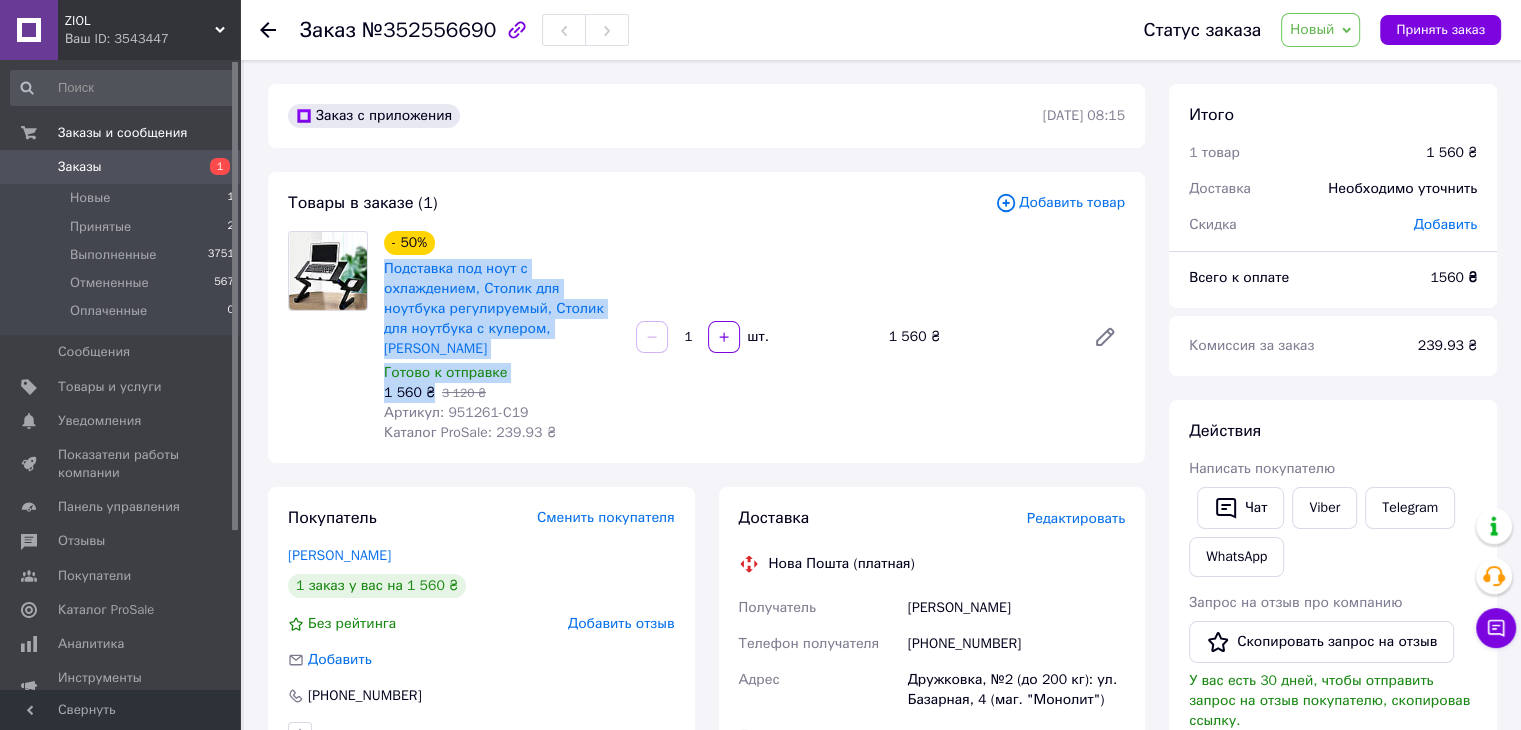 drag, startPoint x: 378, startPoint y: 265, endPoint x: 430, endPoint y: 341, distance: 92.086914 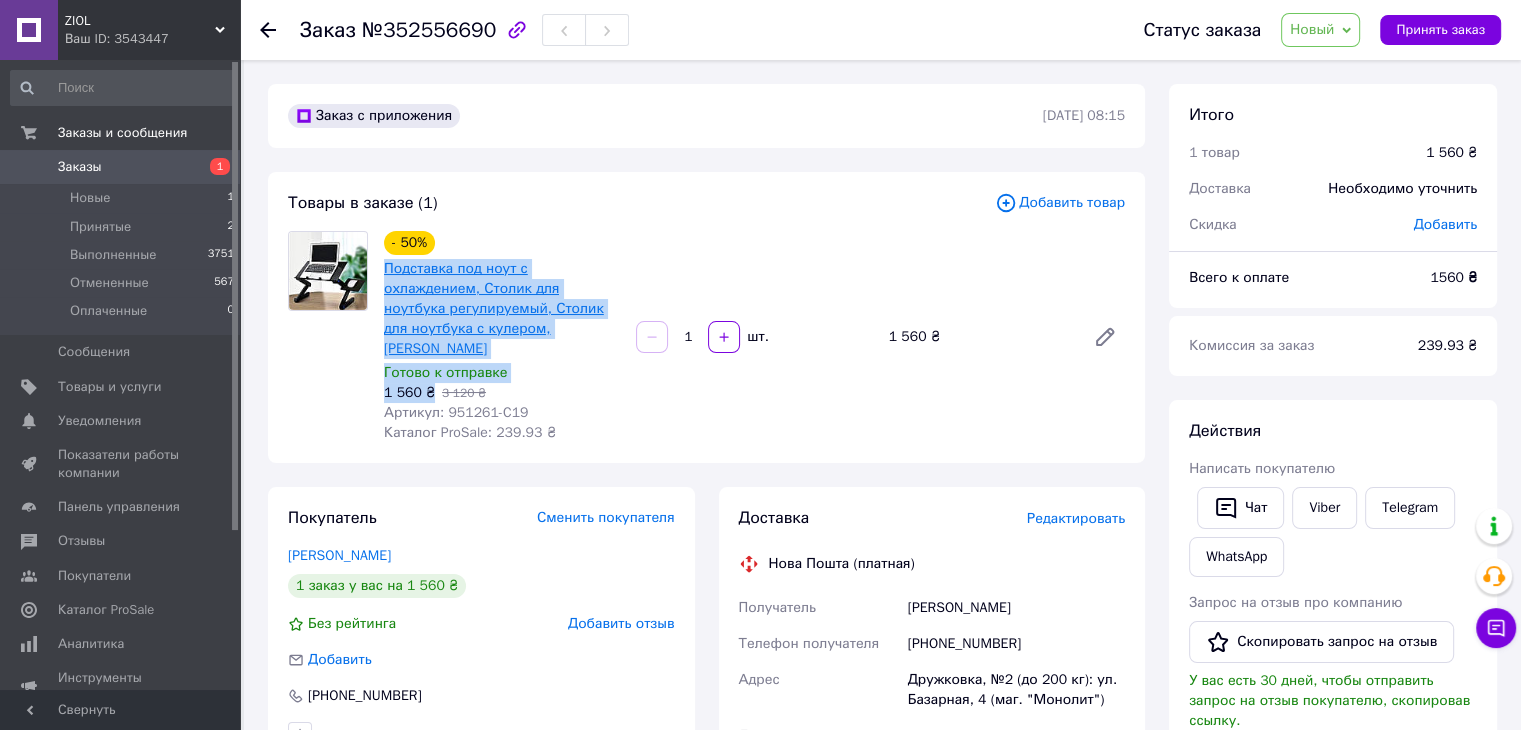 copy on "Подставка под ноут с охлаждением, Столик для ноутбука регулируемый, Столик для ноутбука с кулером, PIO Готово к отправке 1 560 ₴" 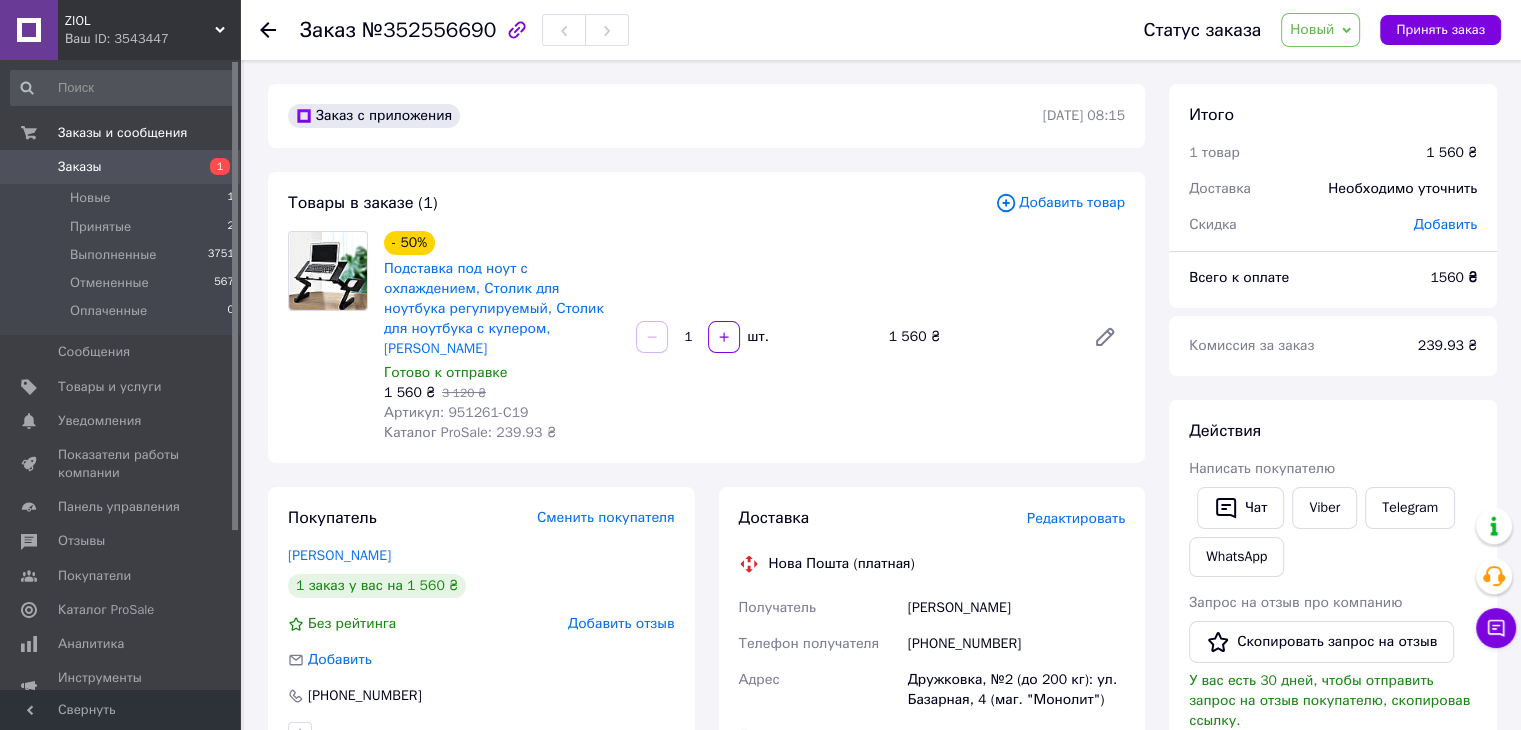 click on "Итого" at bounding box center [1333, 115] 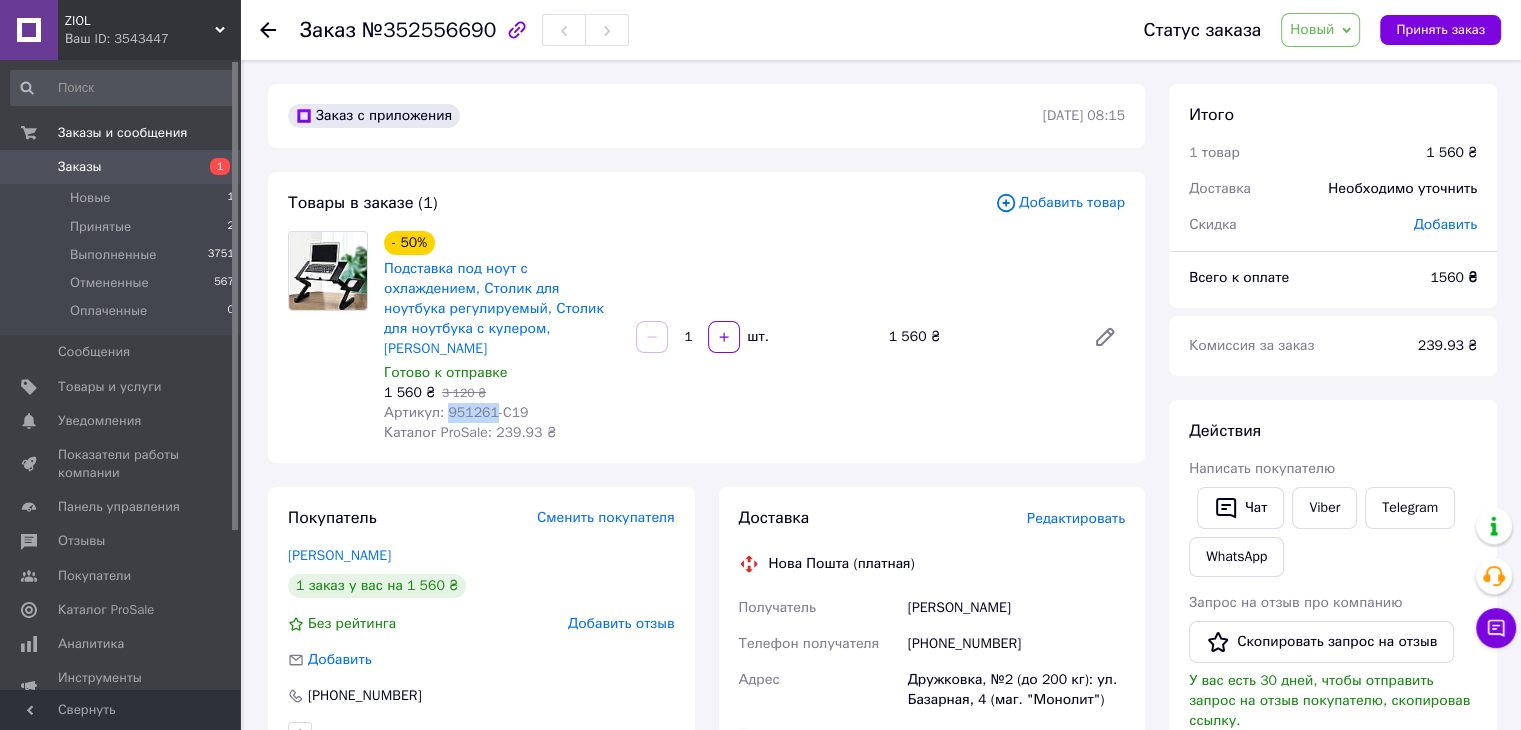 drag, startPoint x: 443, startPoint y: 373, endPoint x: 485, endPoint y: 374, distance: 42.0119 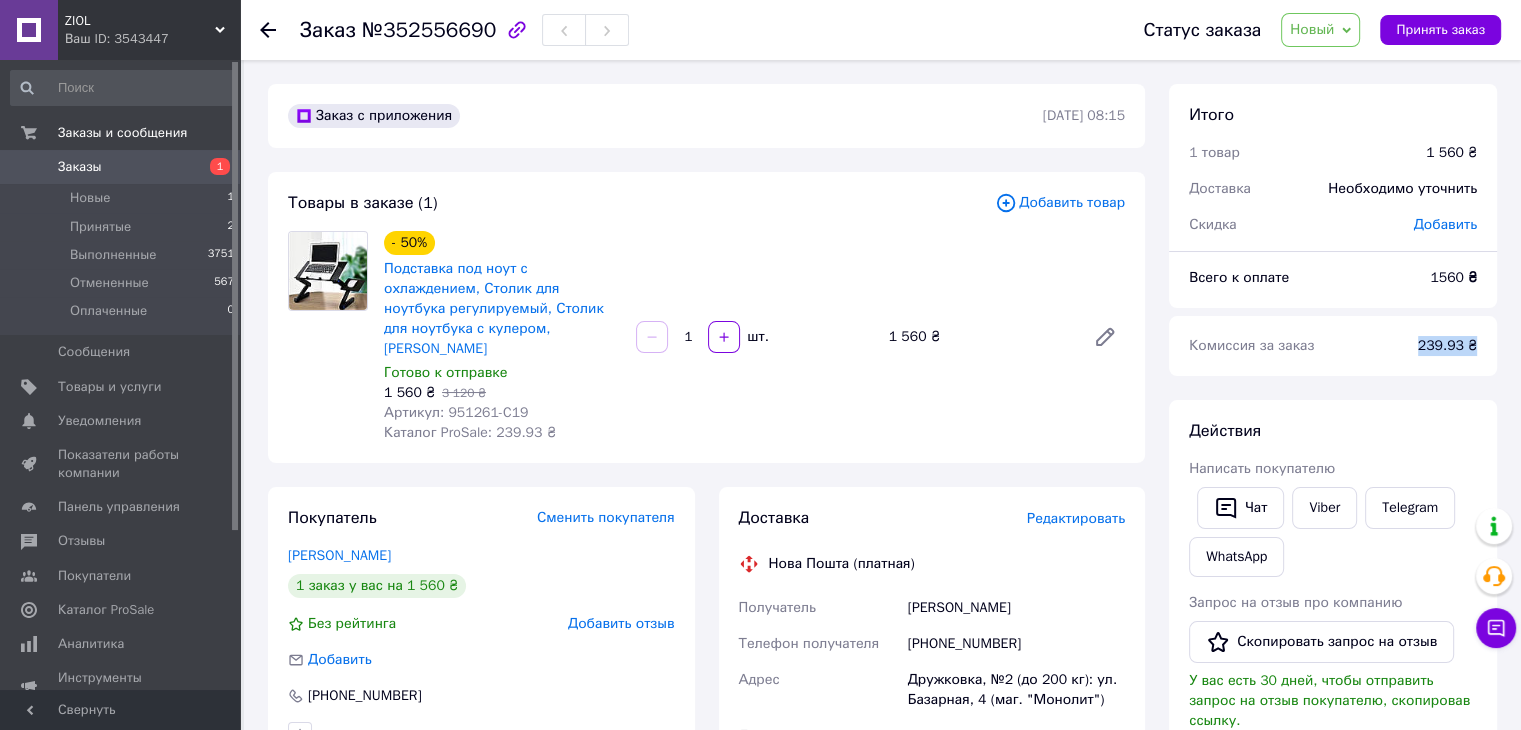 drag, startPoint x: 1396, startPoint y: 340, endPoint x: 1527, endPoint y: 350, distance: 131.38112 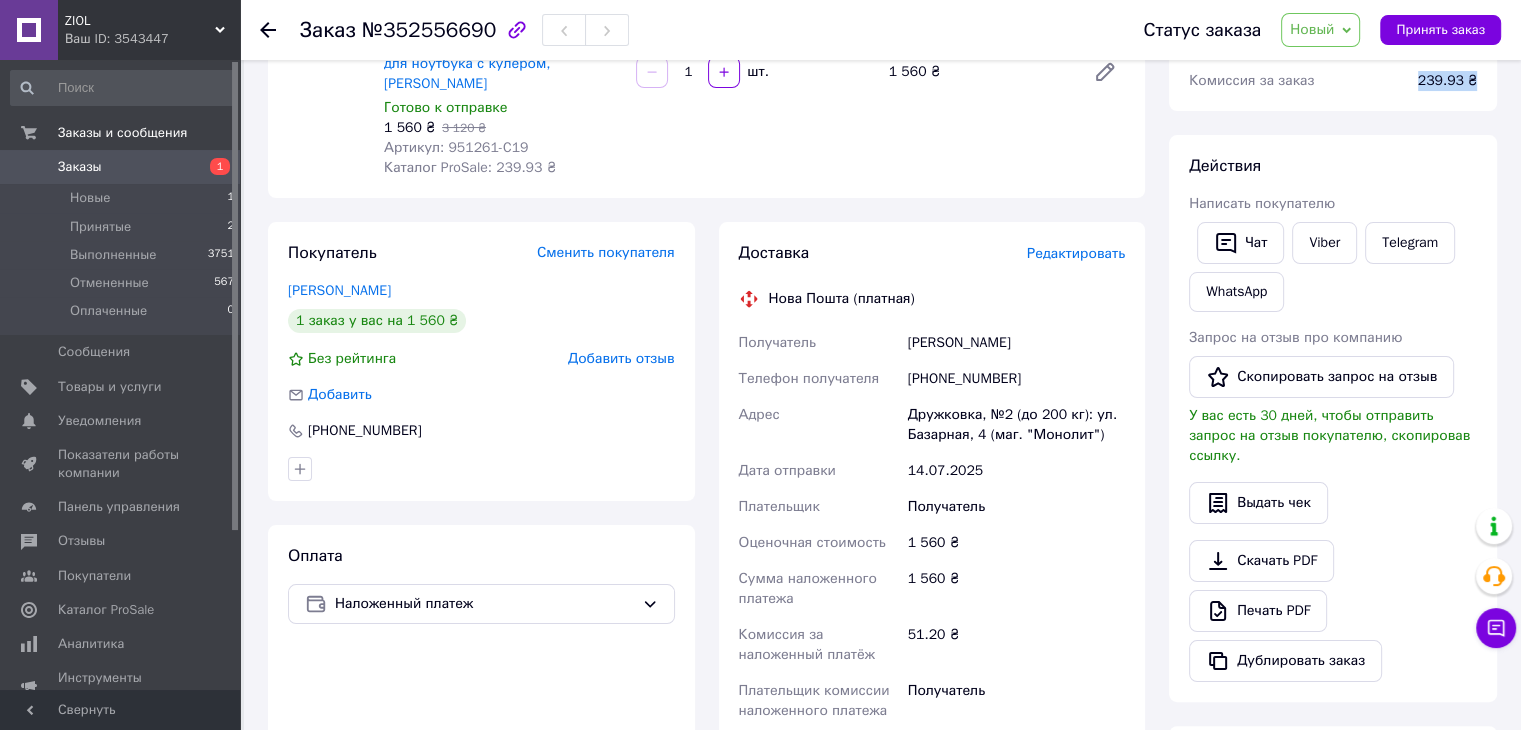 scroll, scrollTop: 300, scrollLeft: 0, axis: vertical 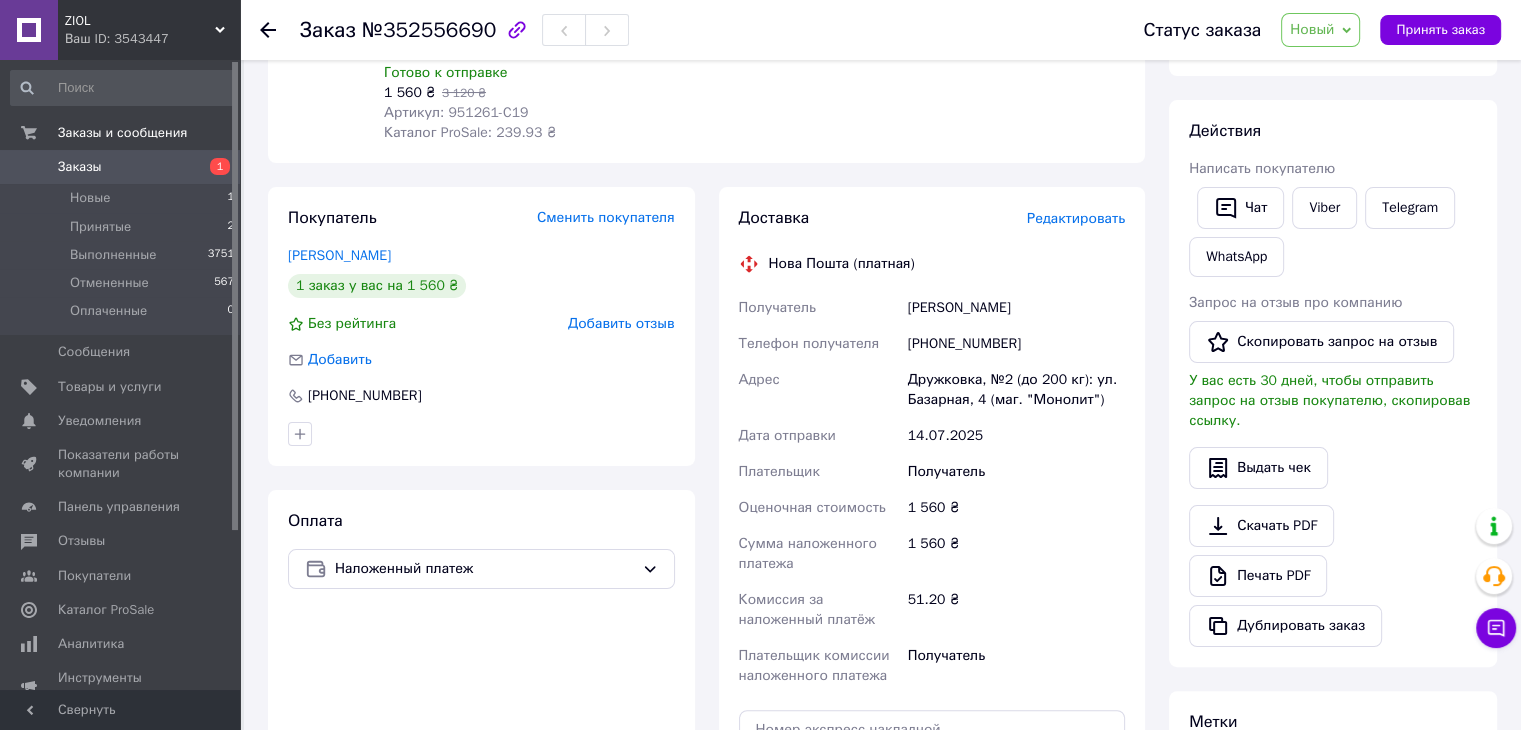 drag, startPoint x: 892, startPoint y: 271, endPoint x: 966, endPoint y: 265, distance: 74.24284 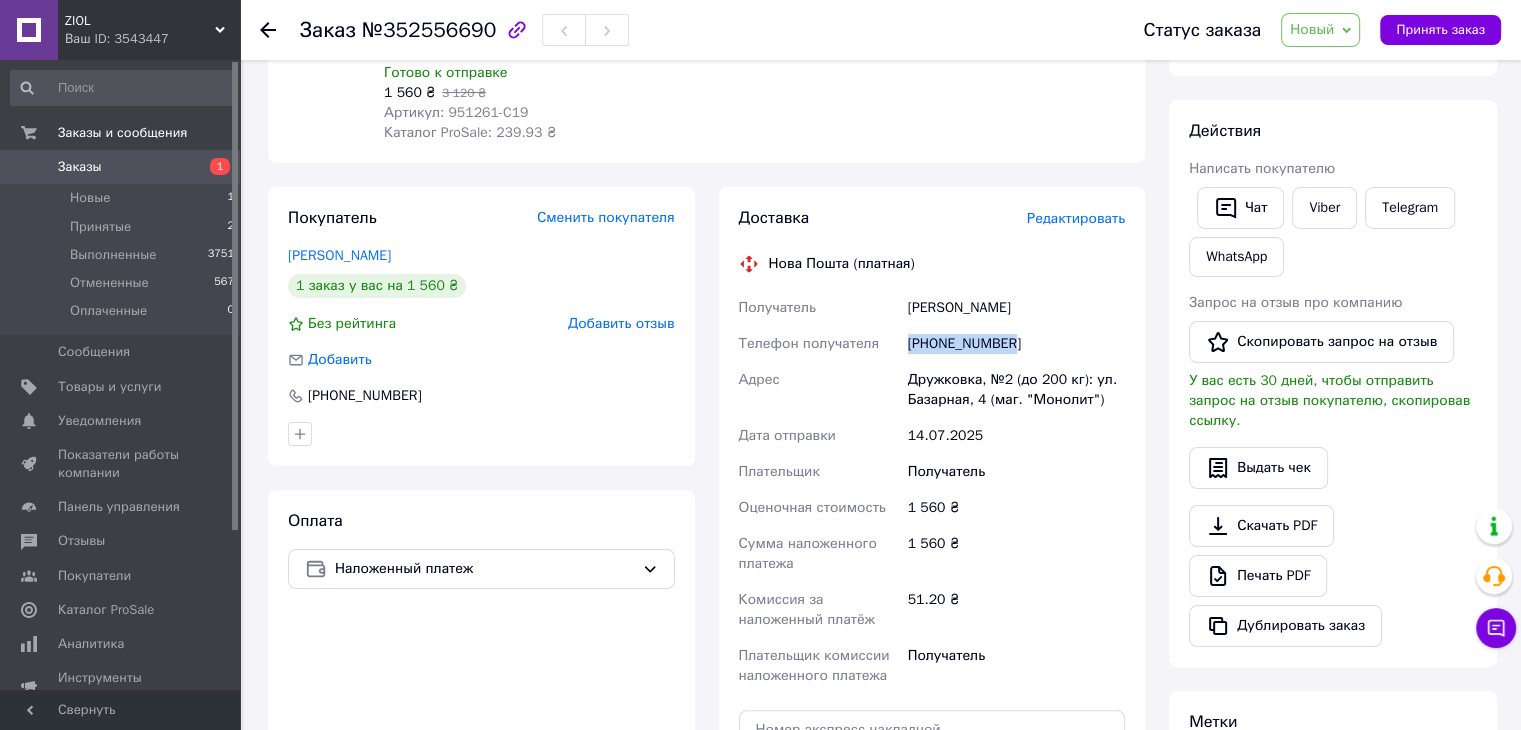 drag, startPoint x: 899, startPoint y: 314, endPoint x: 1007, endPoint y: 315, distance: 108.00463 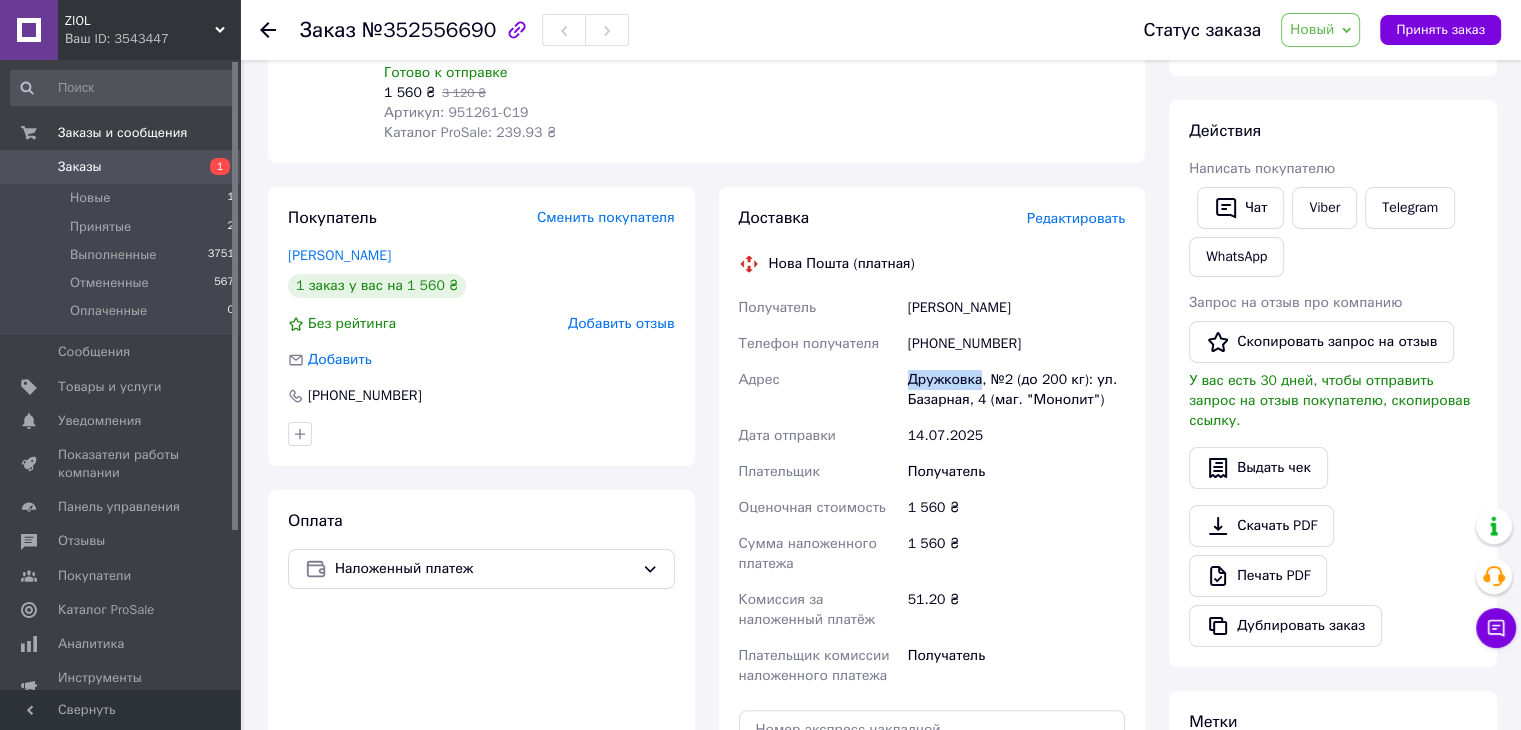 drag, startPoint x: 908, startPoint y: 342, endPoint x: 977, endPoint y: 333, distance: 69.58448 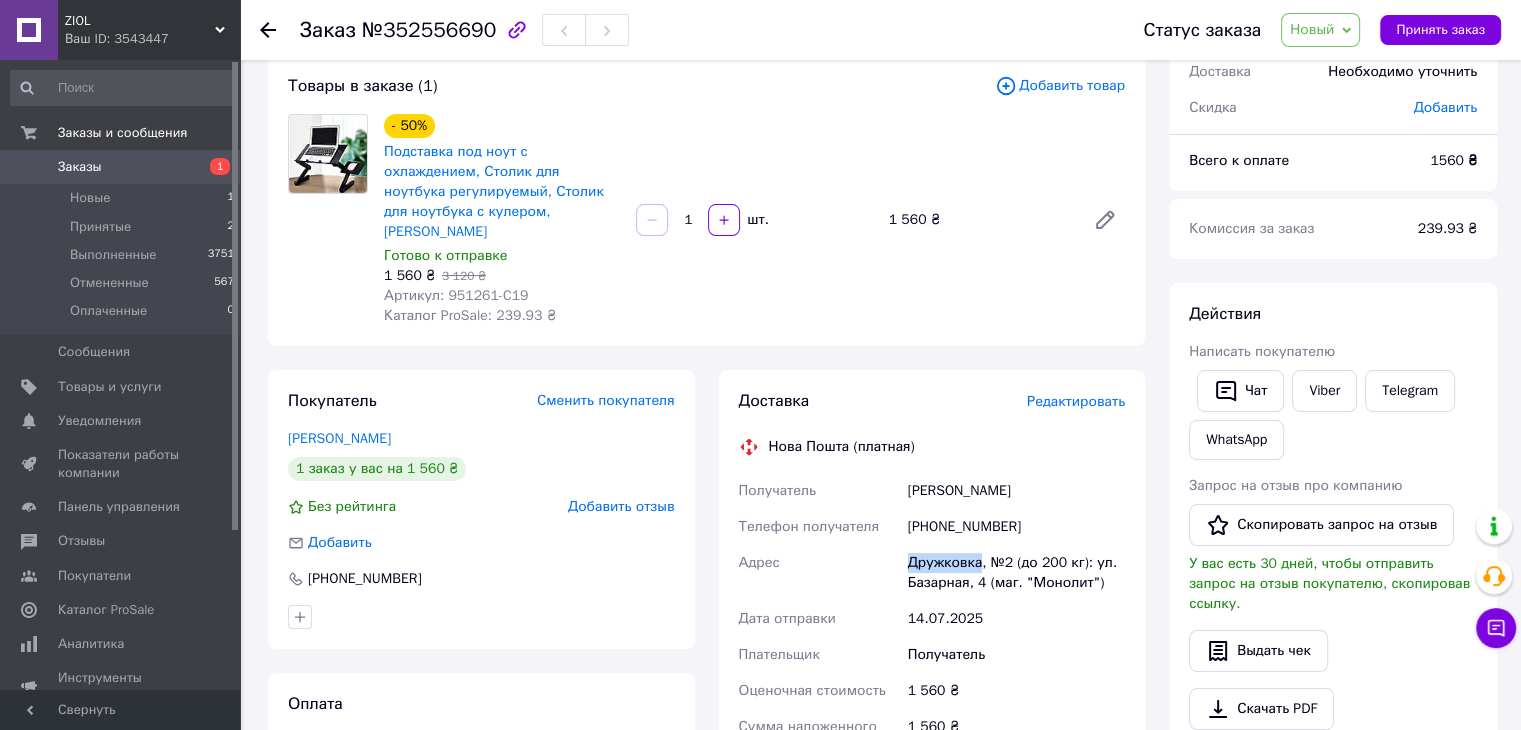 scroll, scrollTop: 0, scrollLeft: 0, axis: both 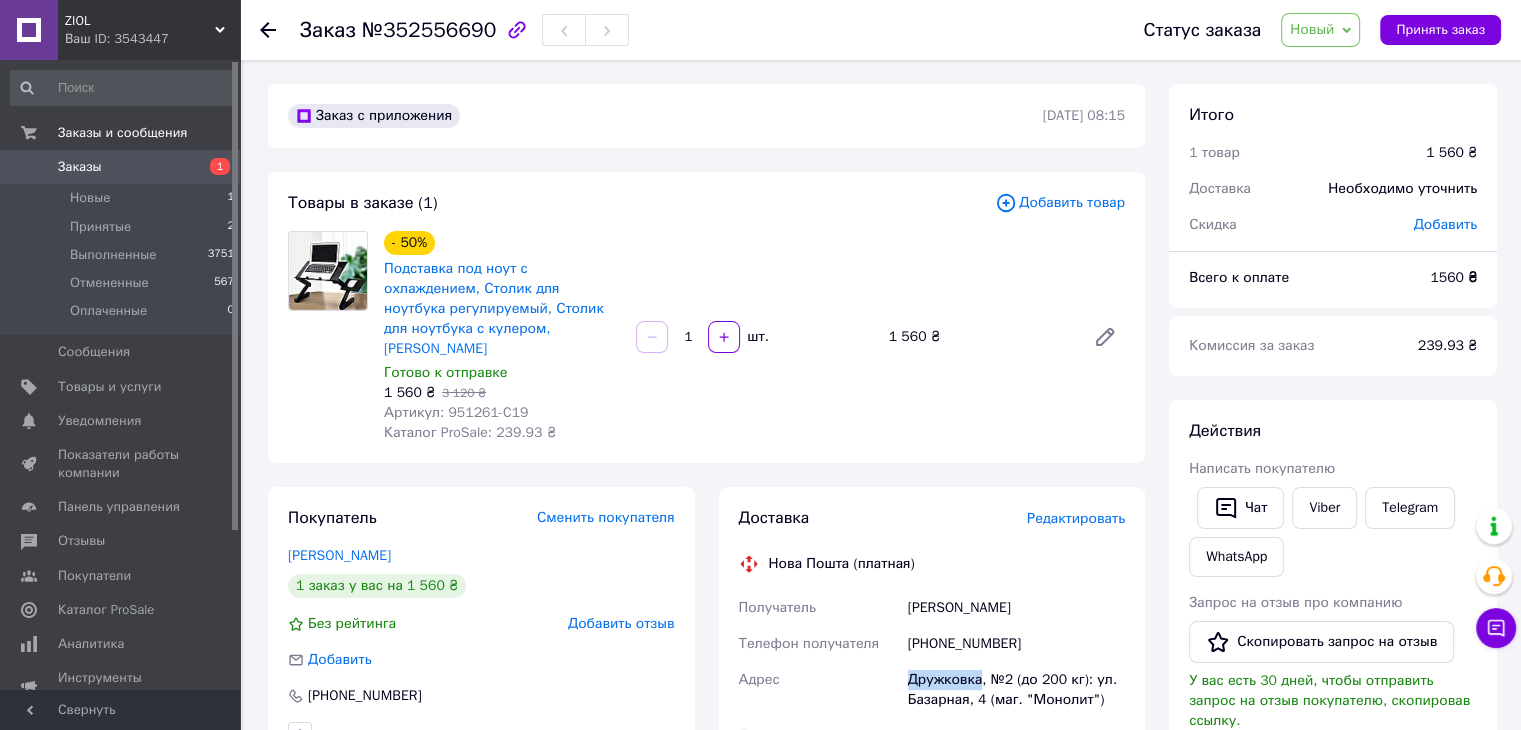 click on "Заказы" at bounding box center [80, 167] 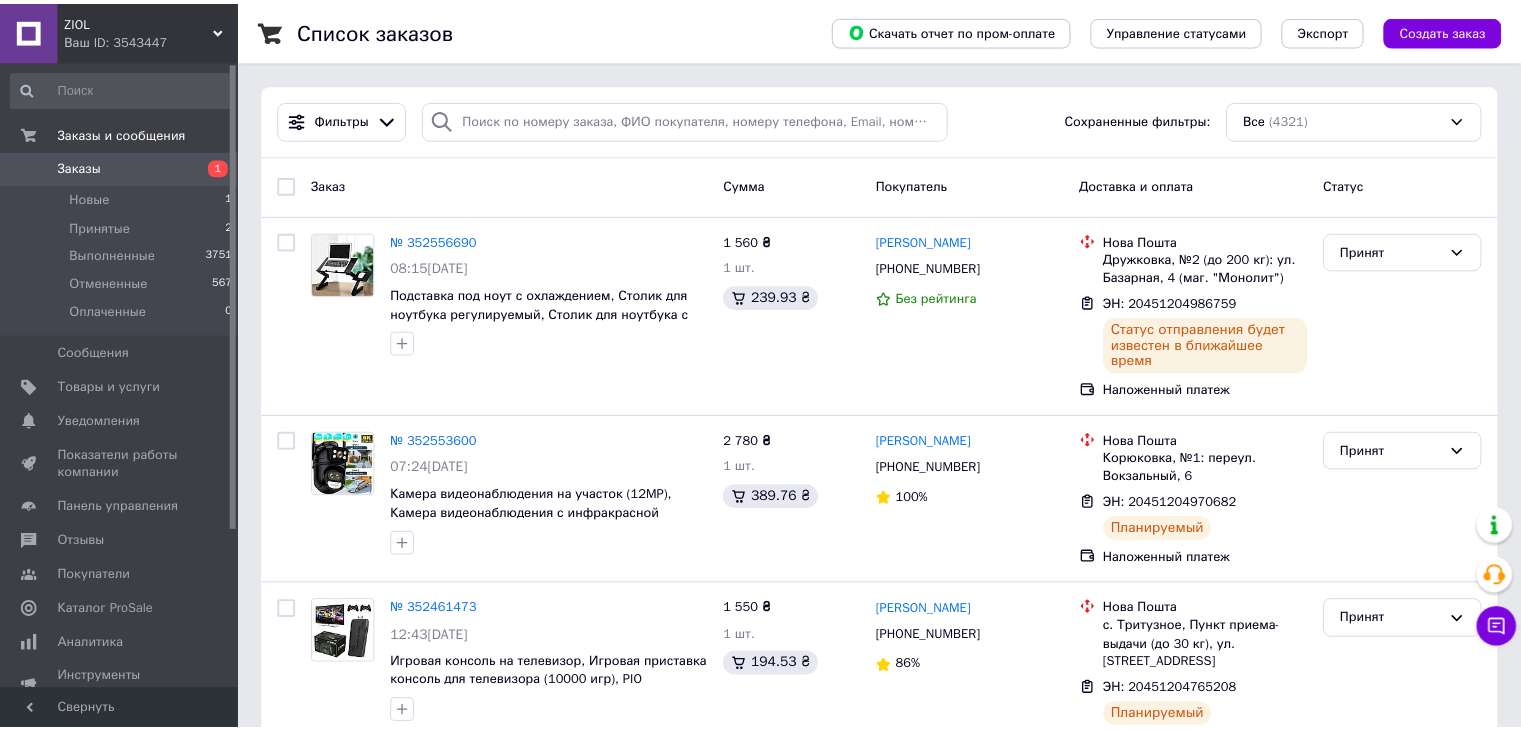 scroll, scrollTop: 0, scrollLeft: 0, axis: both 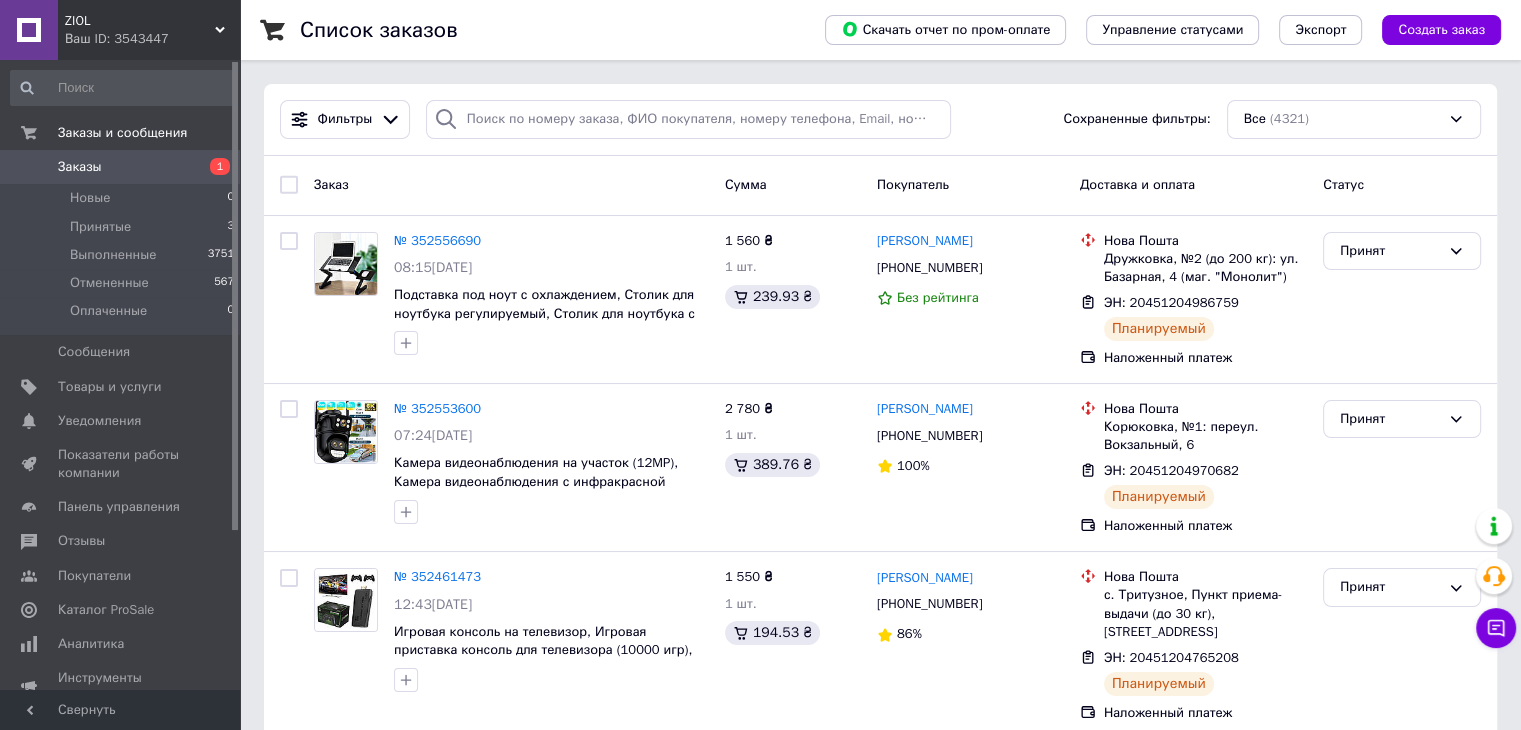 click on "Фильтры Сохраненные фильтры: Все (4321)" at bounding box center [880, 119] 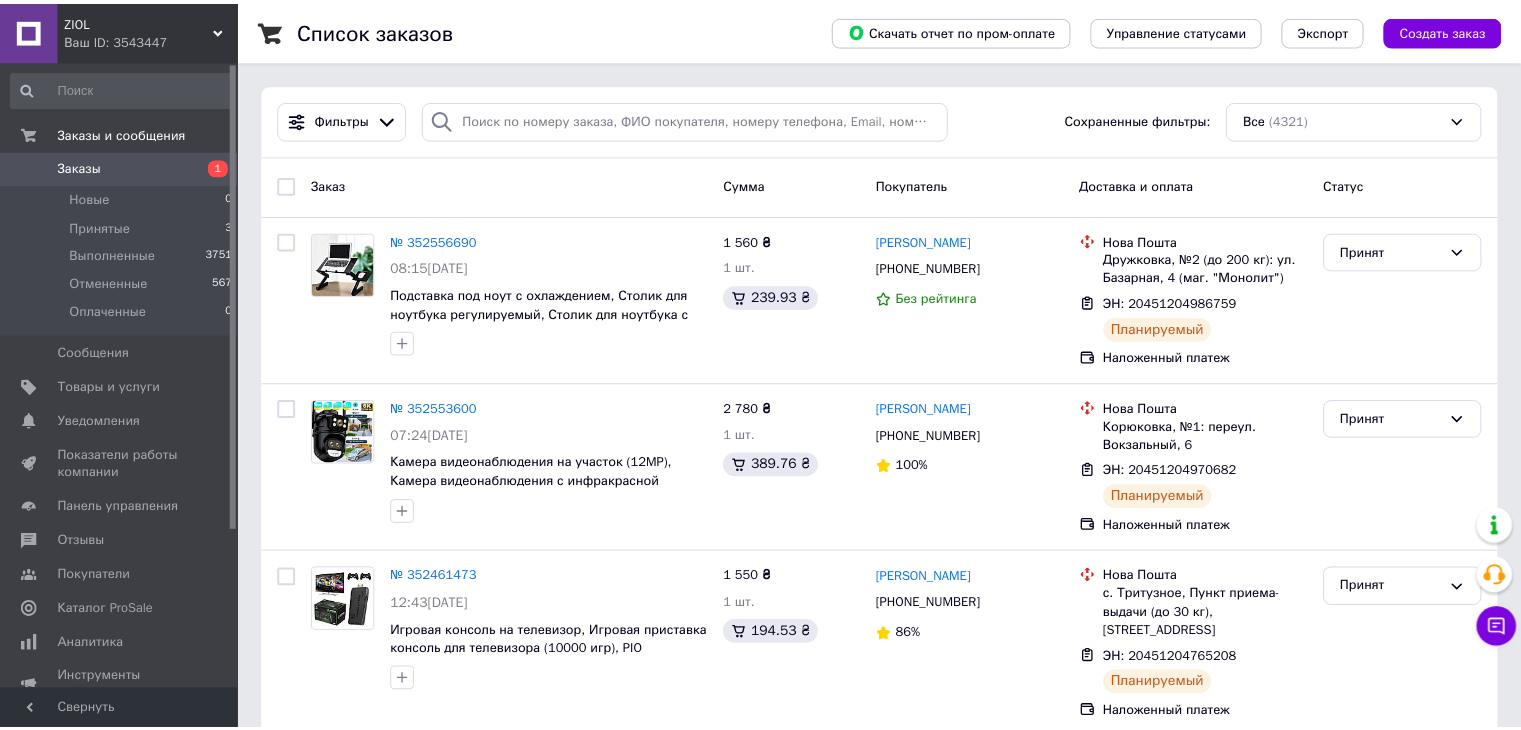 scroll, scrollTop: 0, scrollLeft: 0, axis: both 